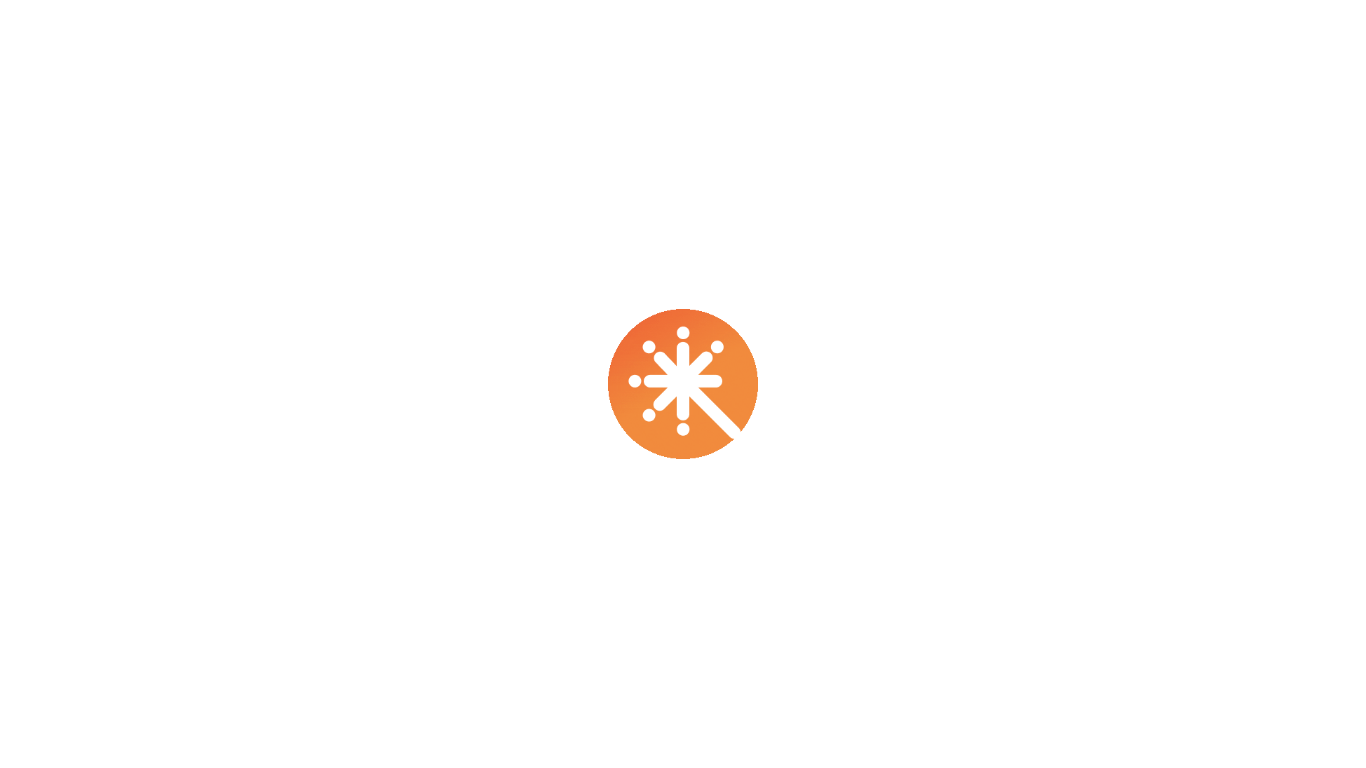 scroll, scrollTop: 0, scrollLeft: 0, axis: both 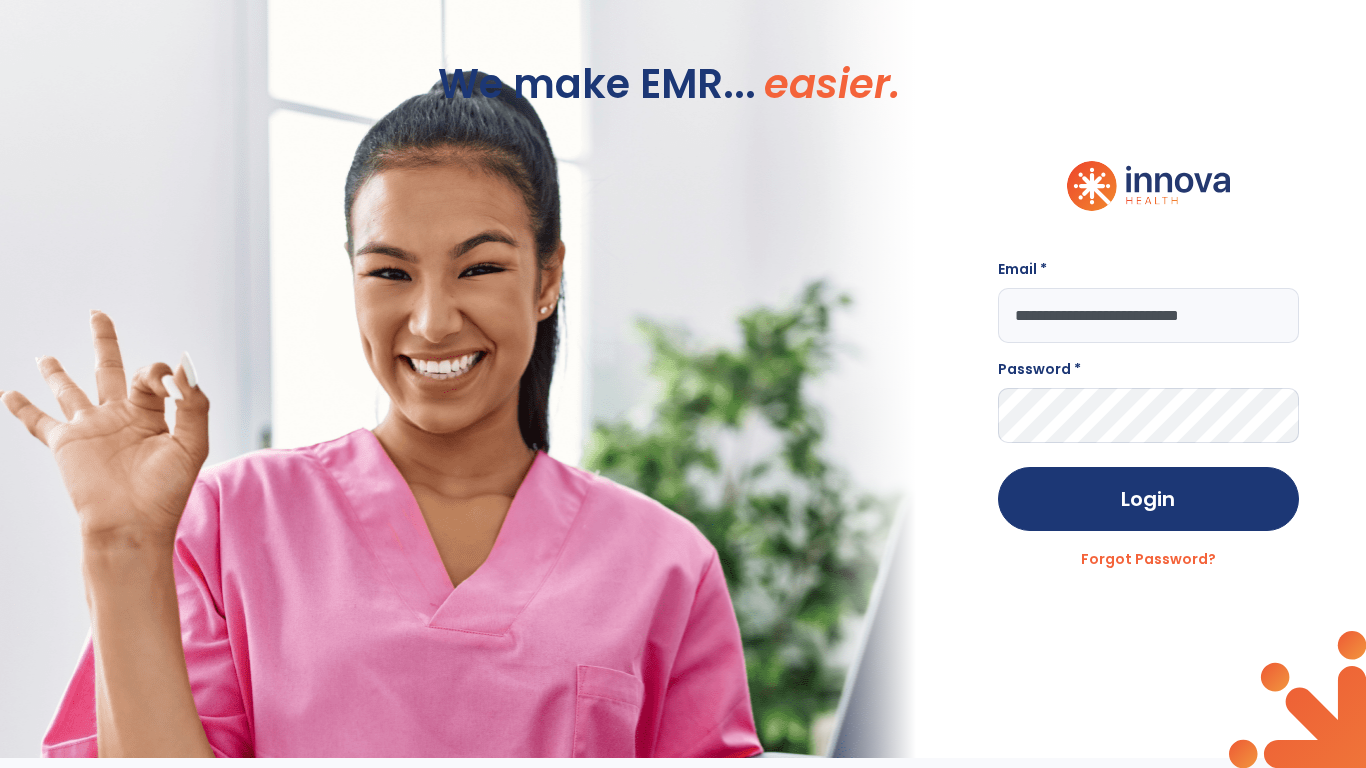 type on "**********" 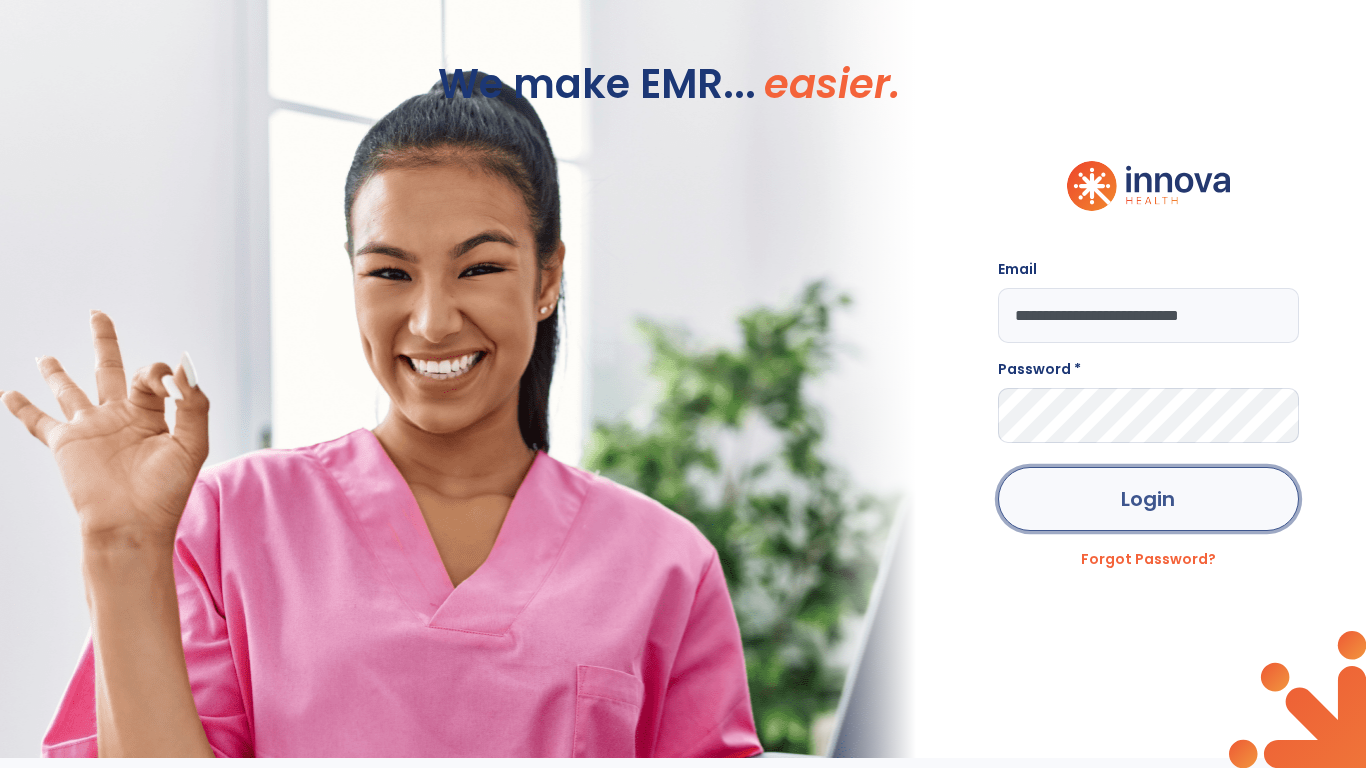 click on "Login" 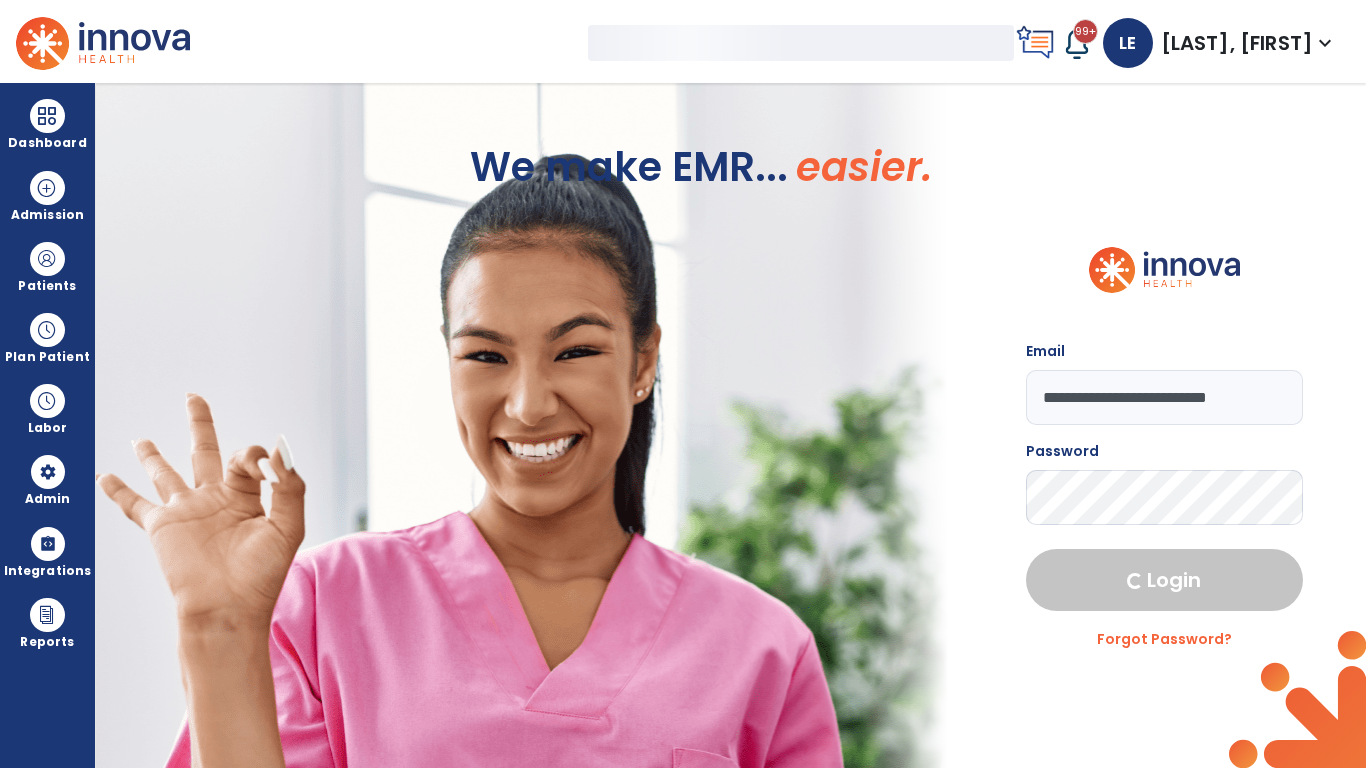 select on "***" 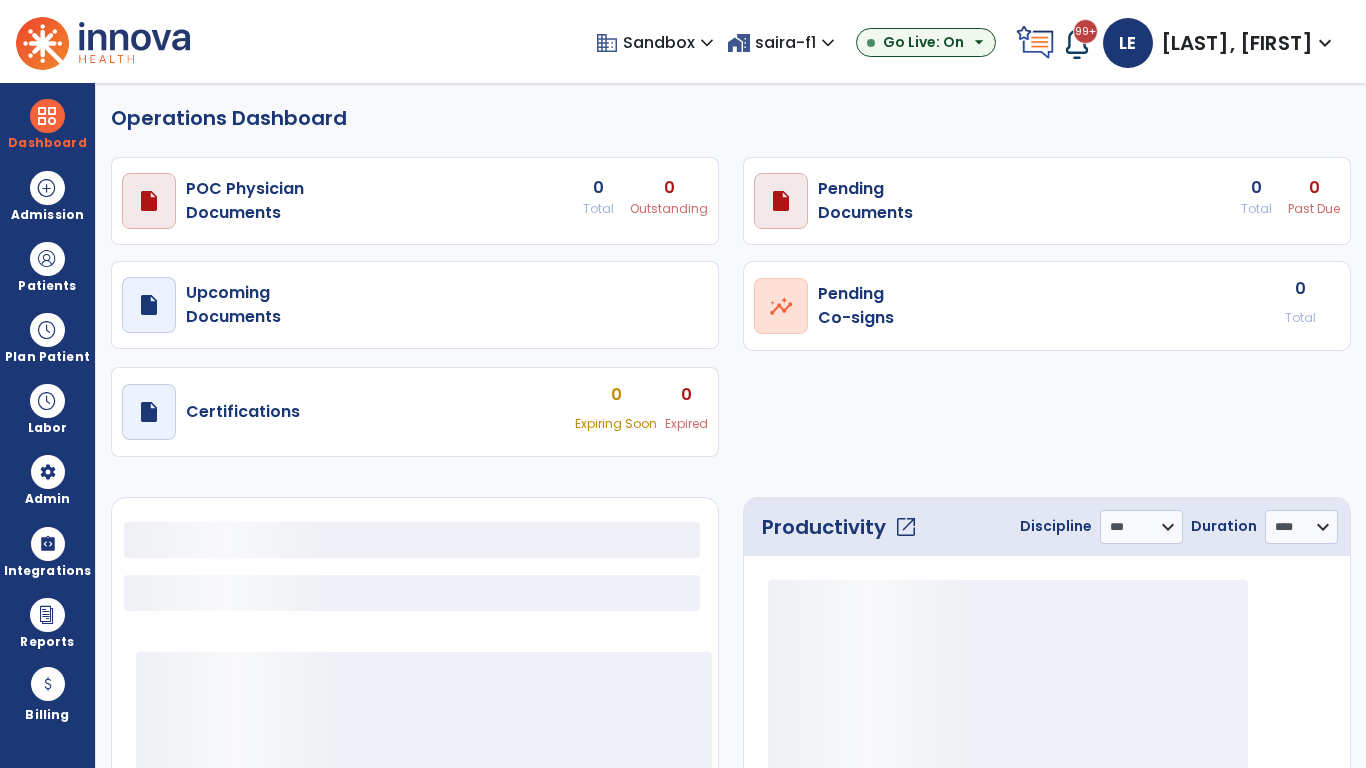 select on "***" 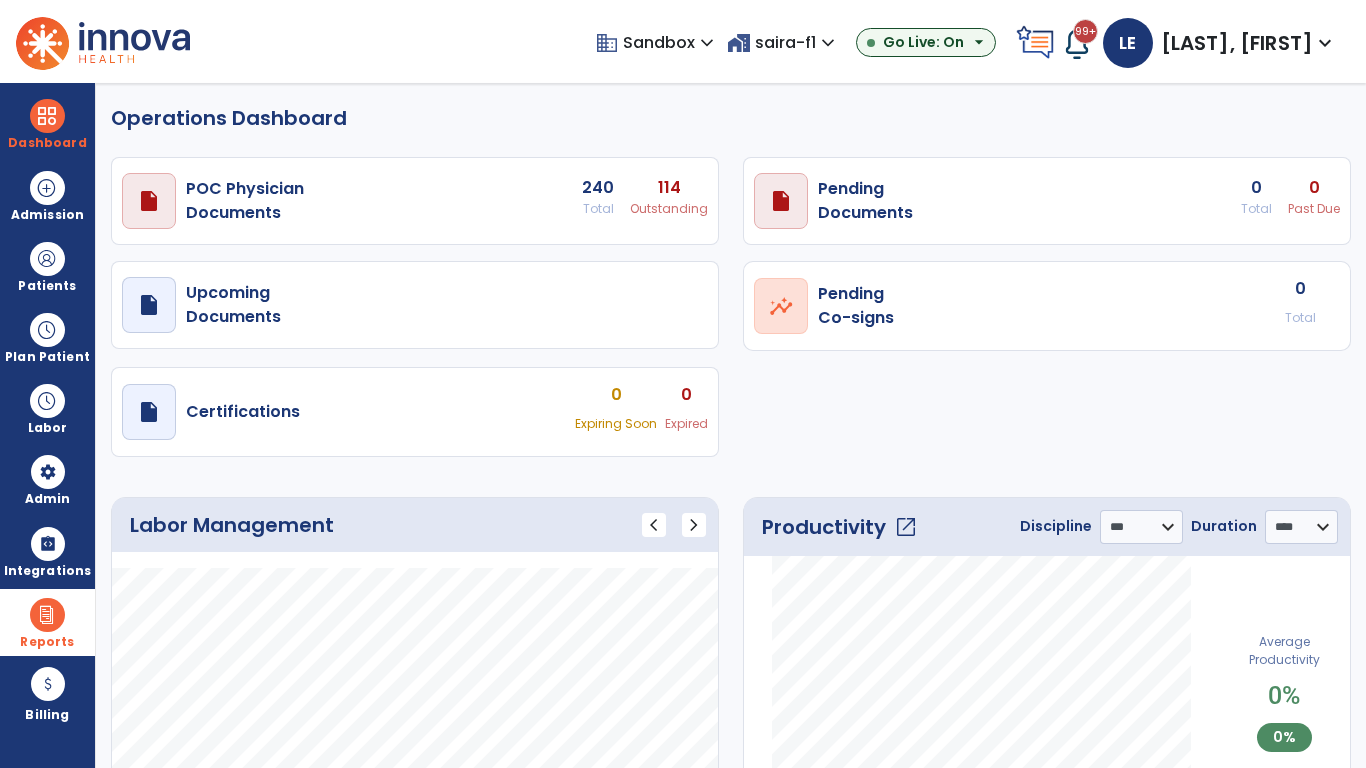 click at bounding box center [47, 615] 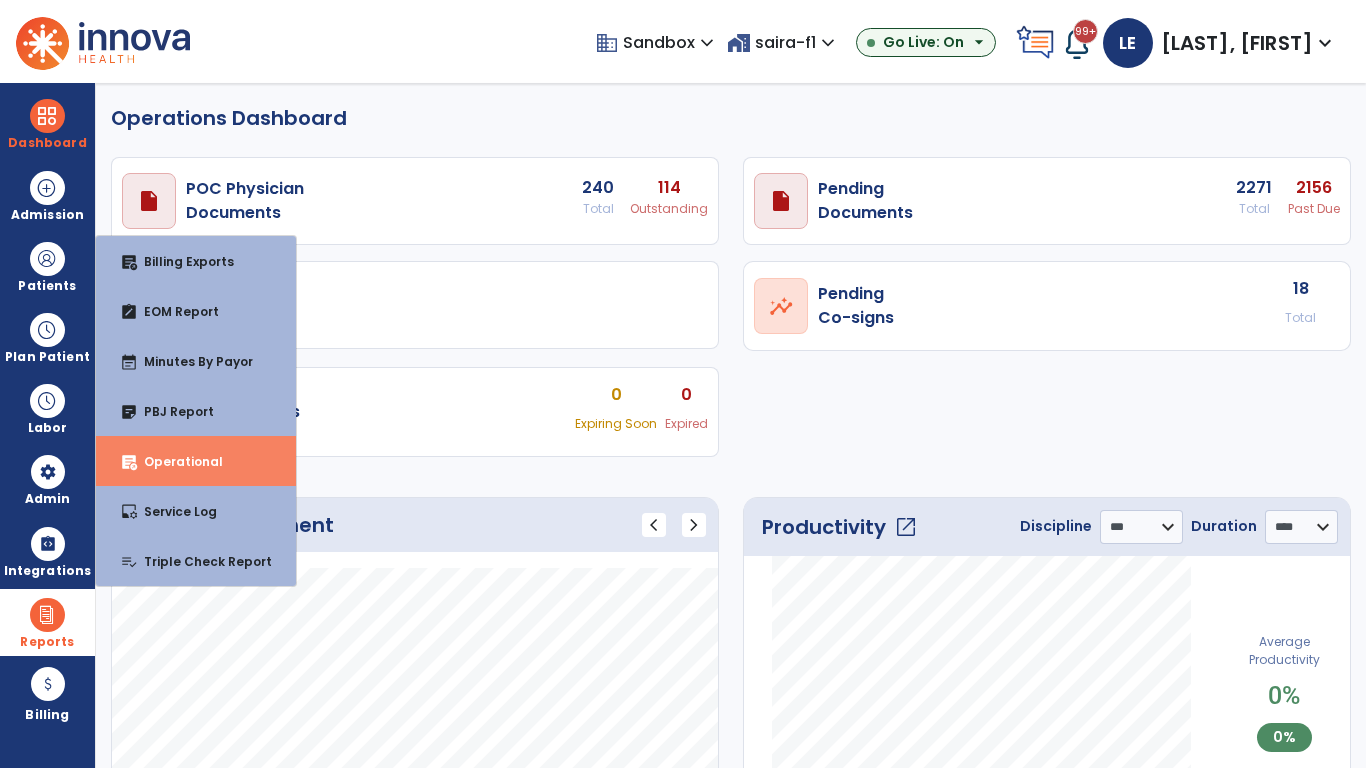click on "Operational" at bounding box center (175, 461) 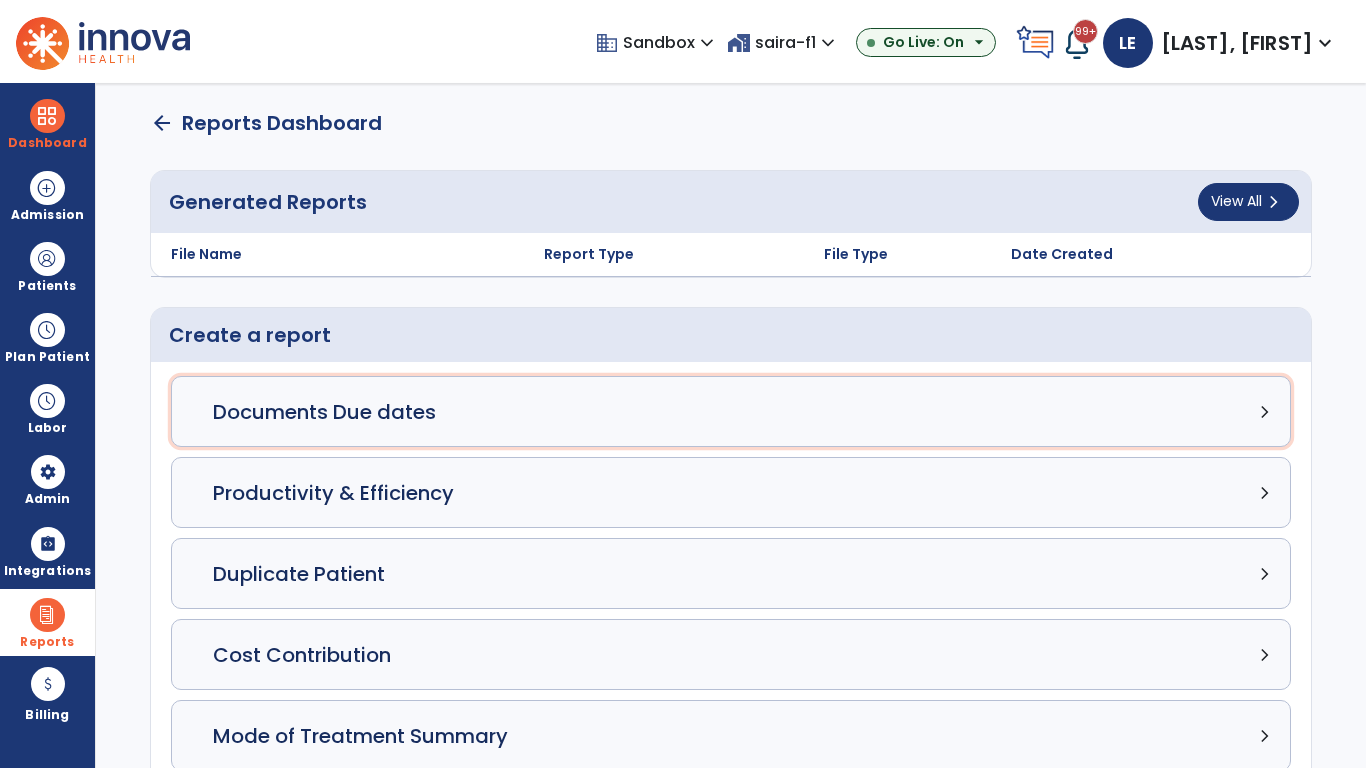 click on "Documents Due dates chevron_right" 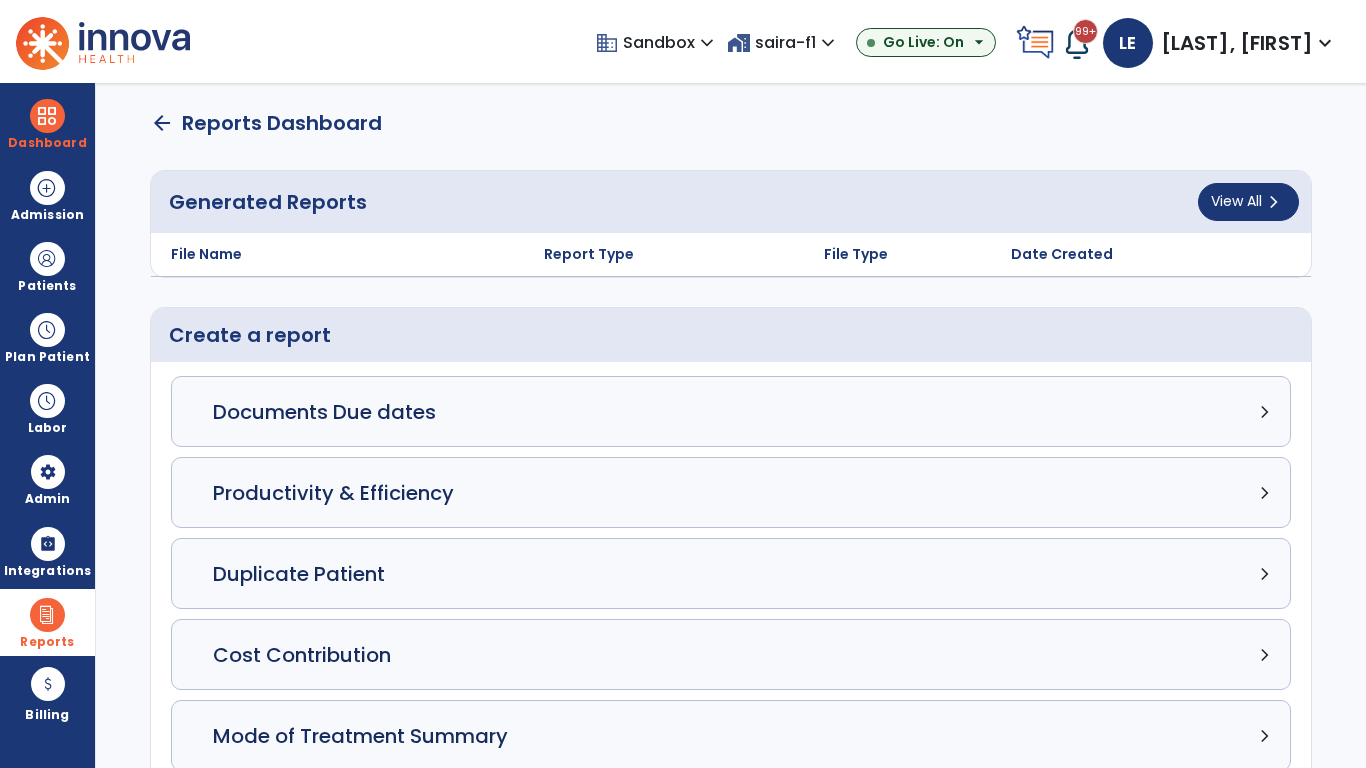 select on "***" 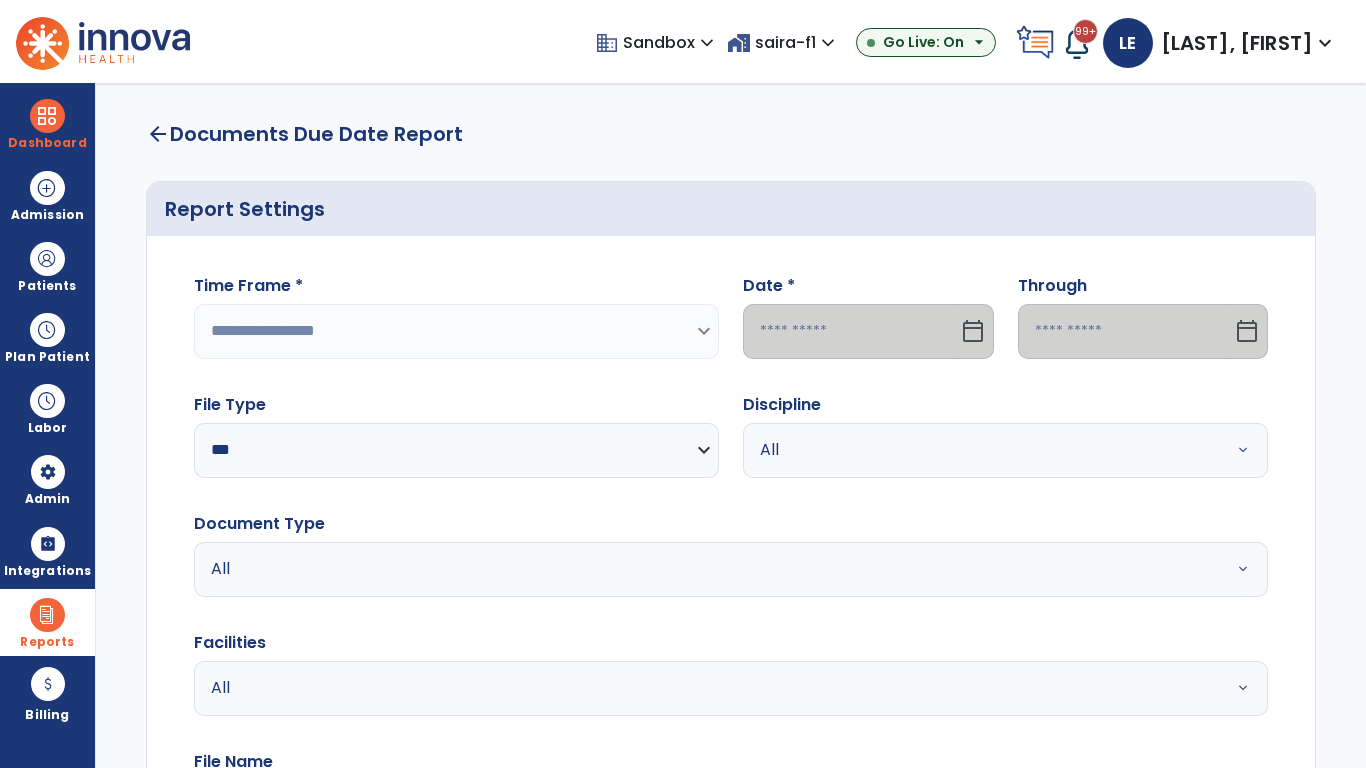 select on "*****" 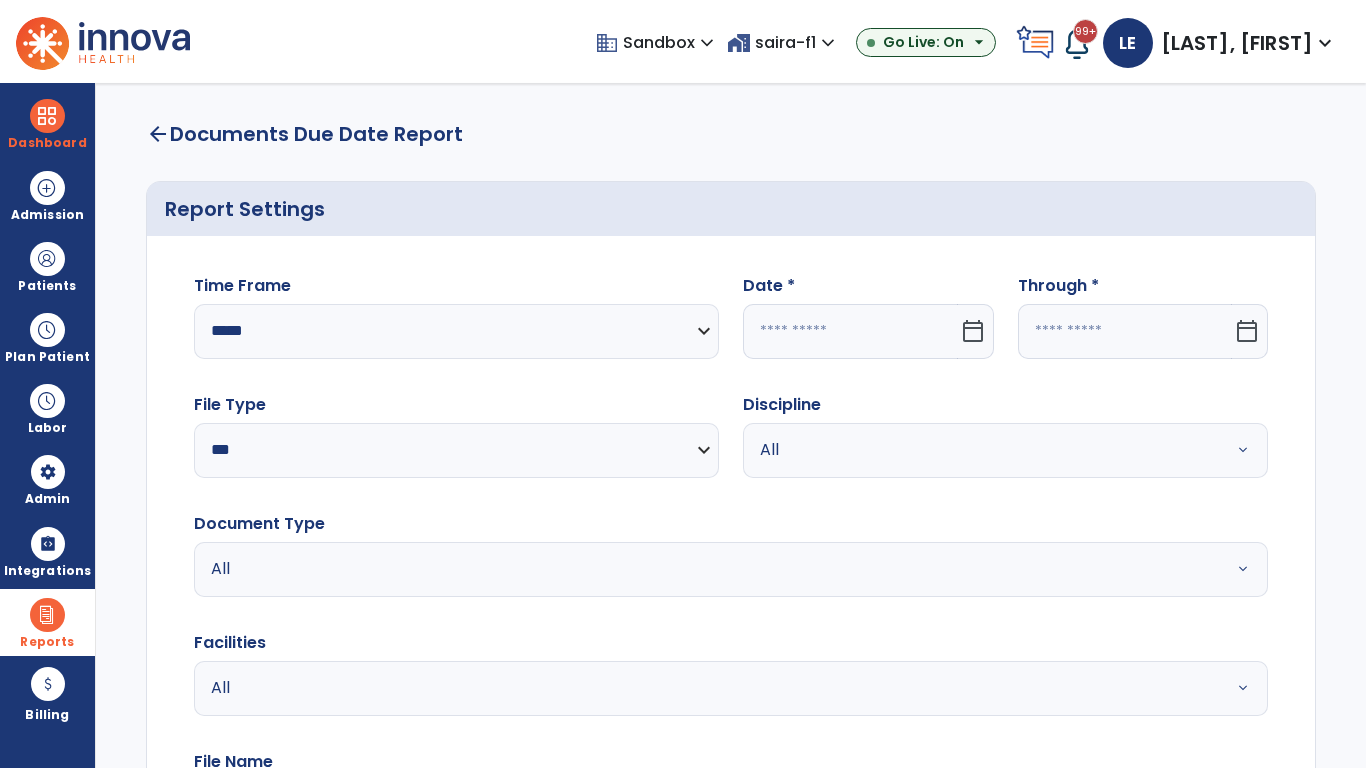 click 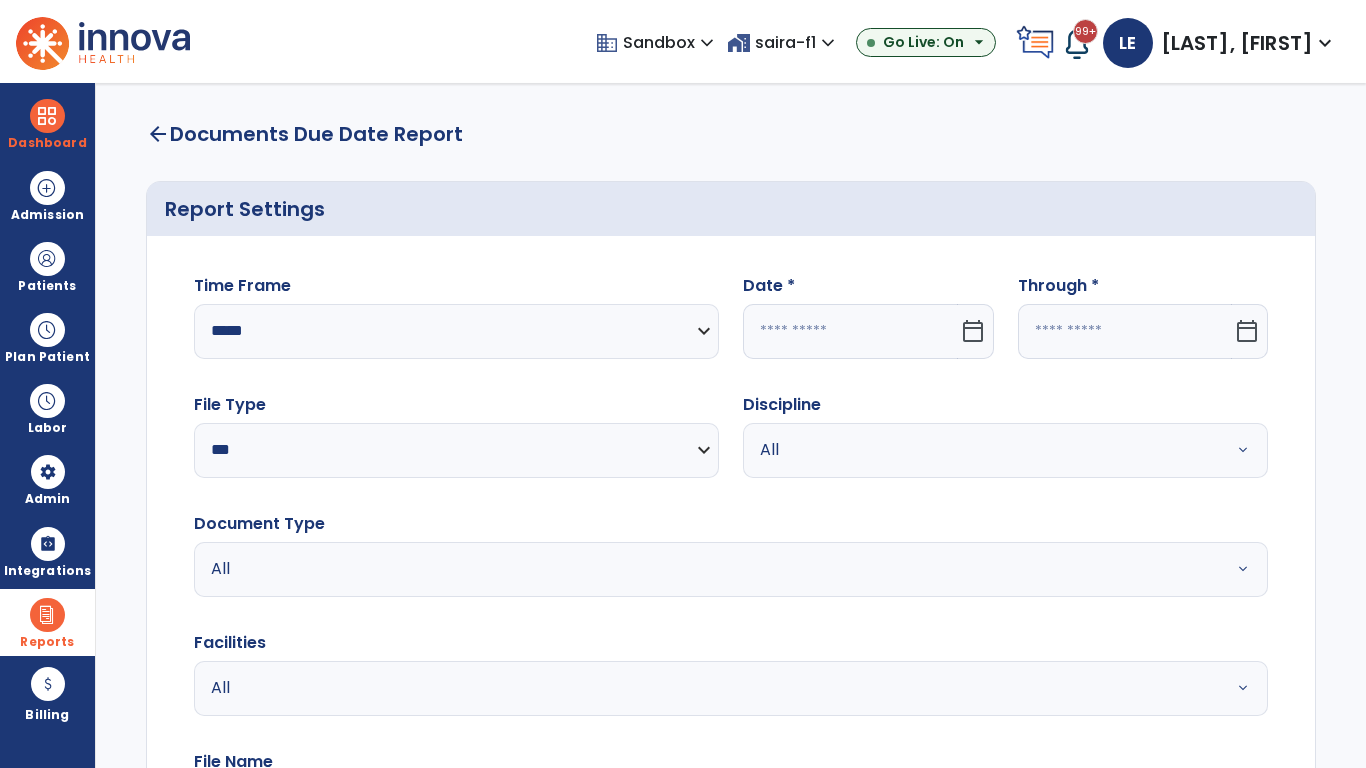 select on "*" 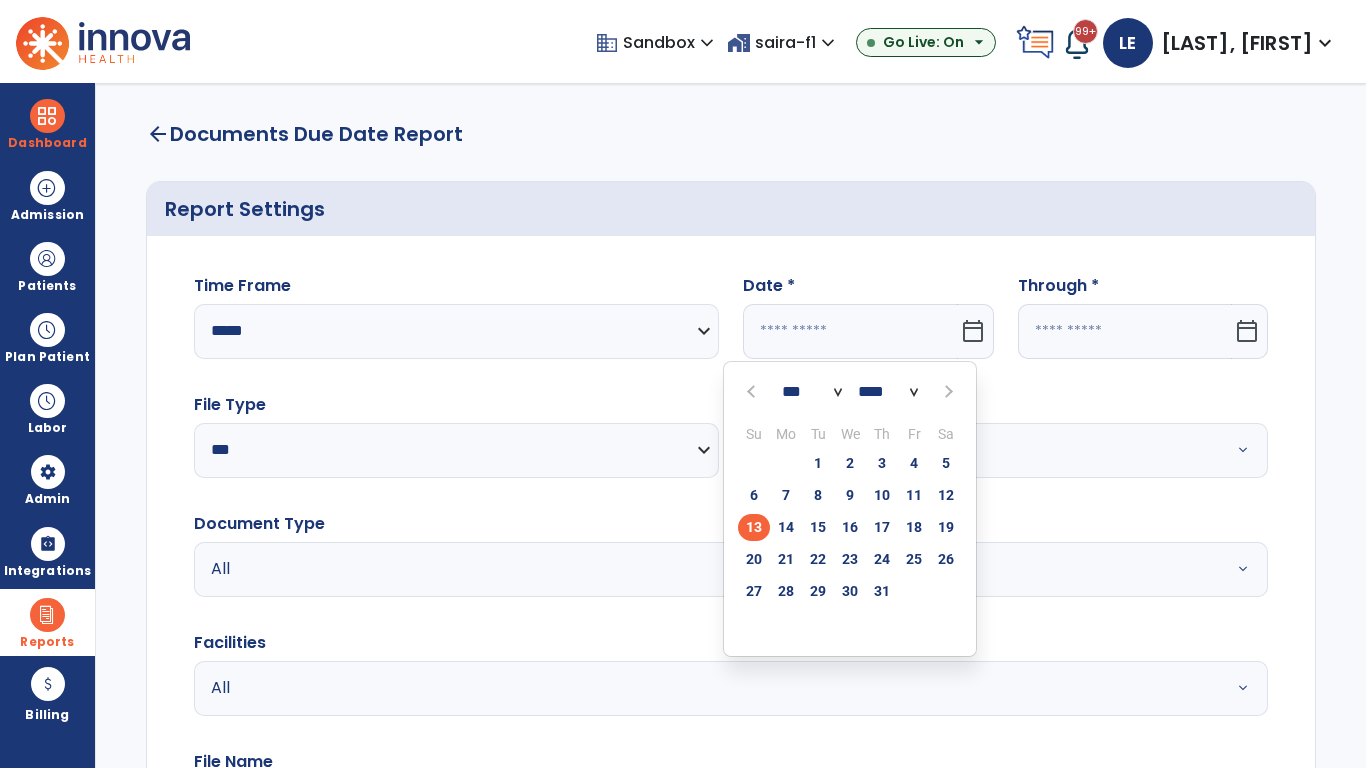 select on "****" 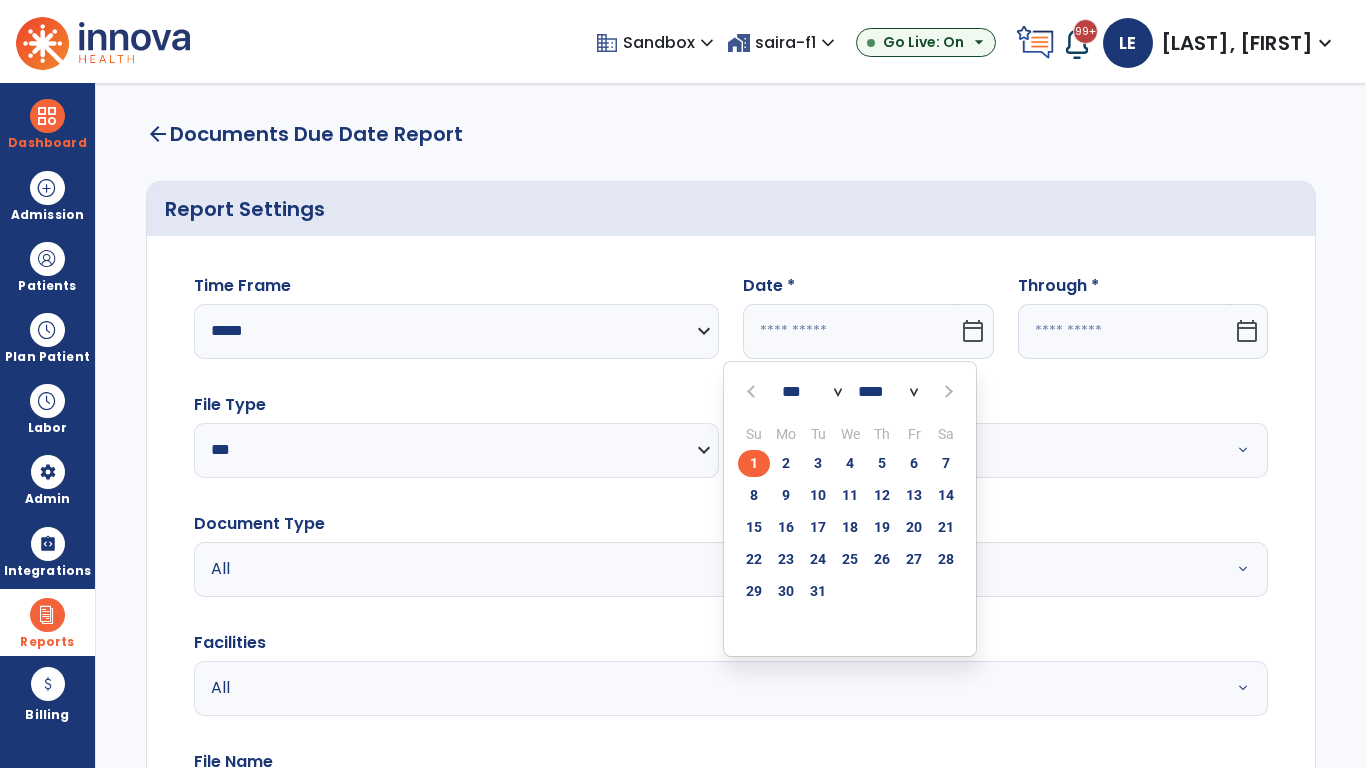 click on "1" 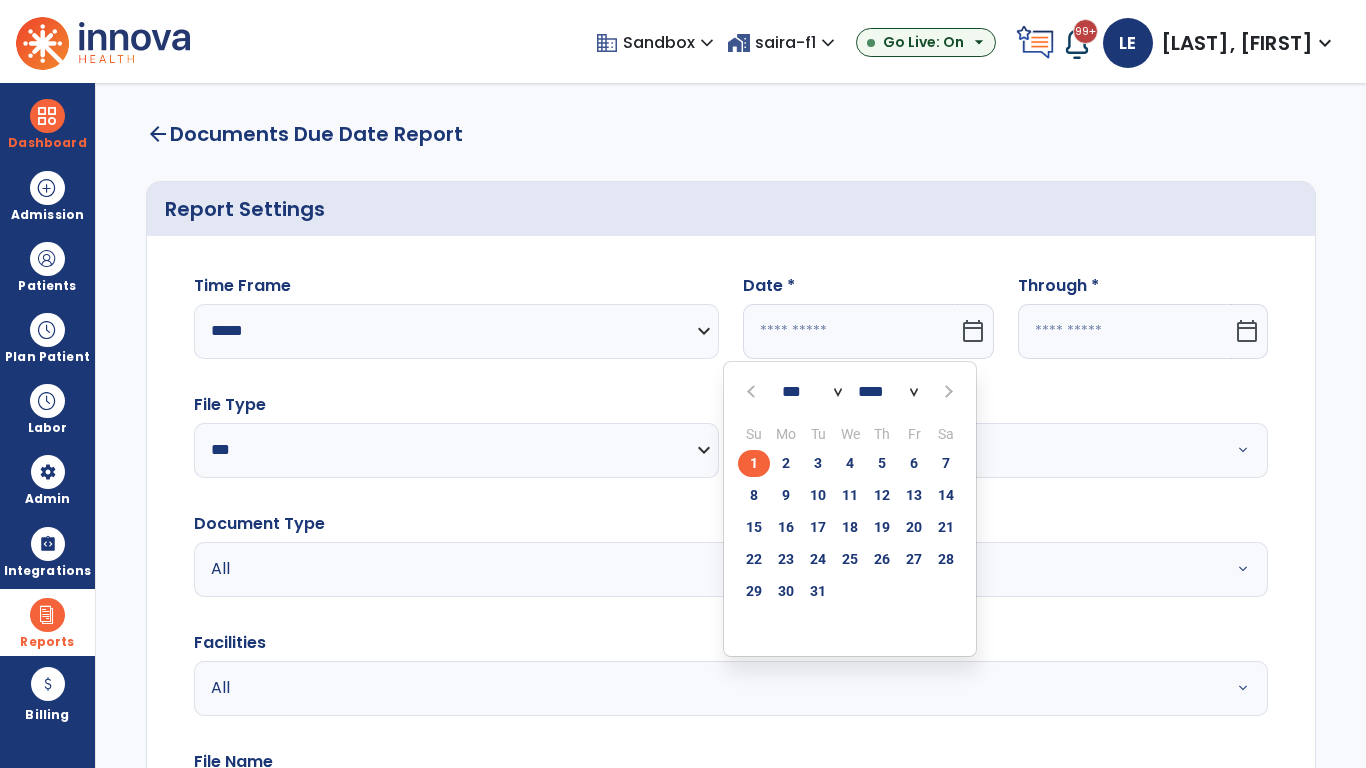 type on "*********" 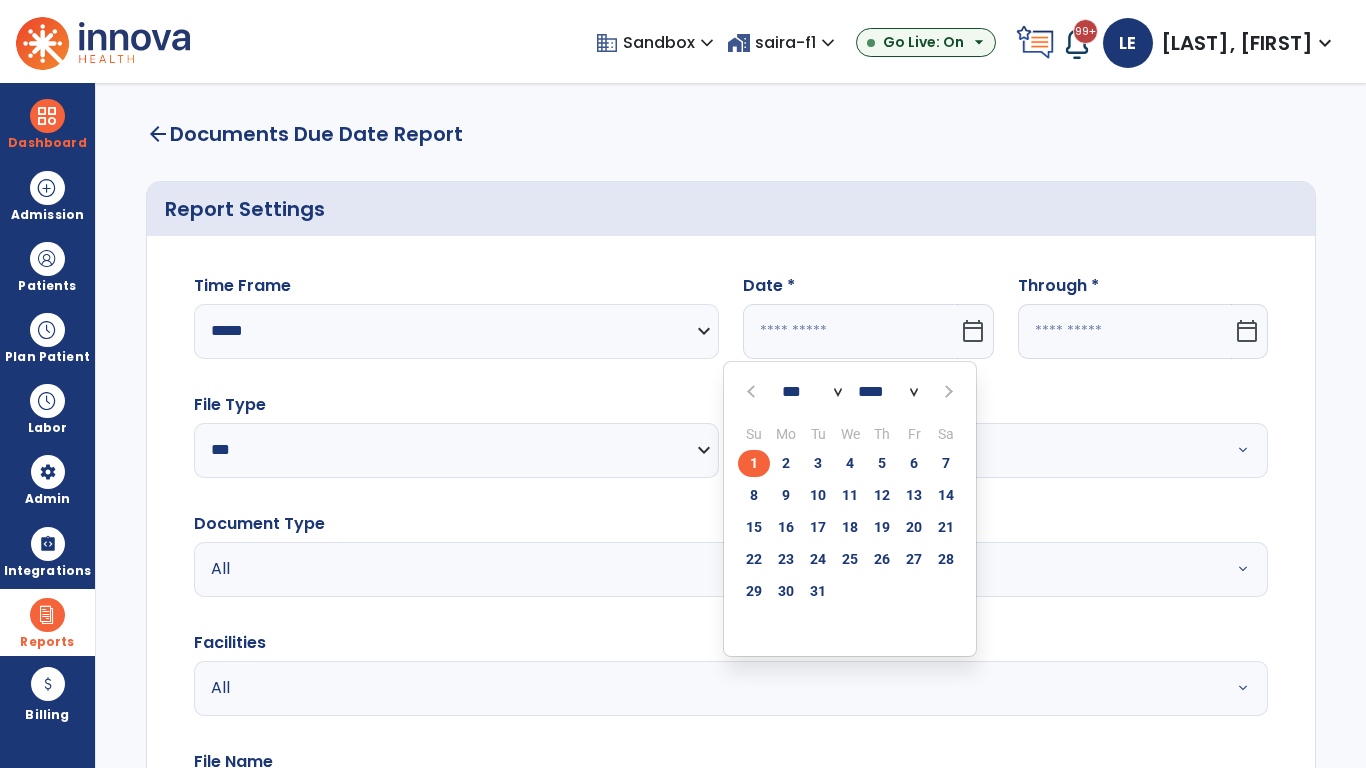 type on "**********" 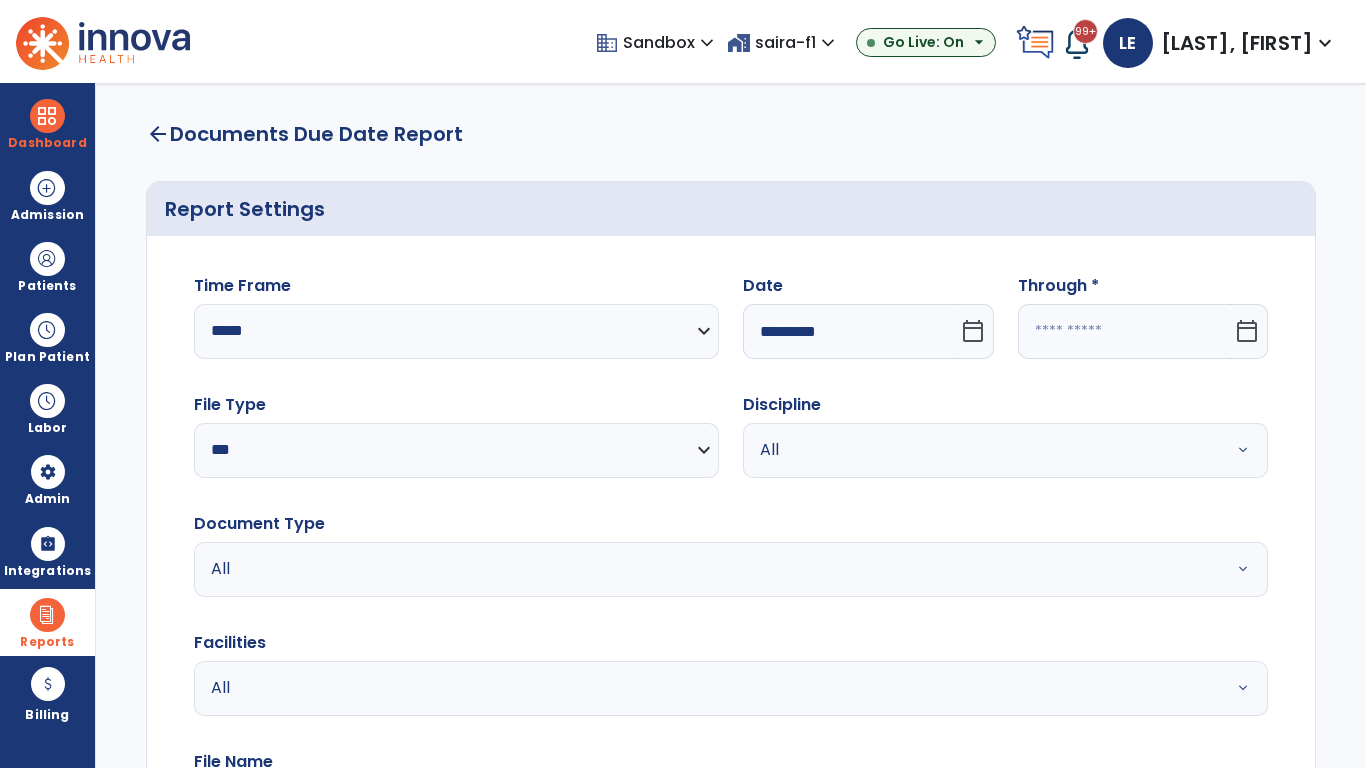 click 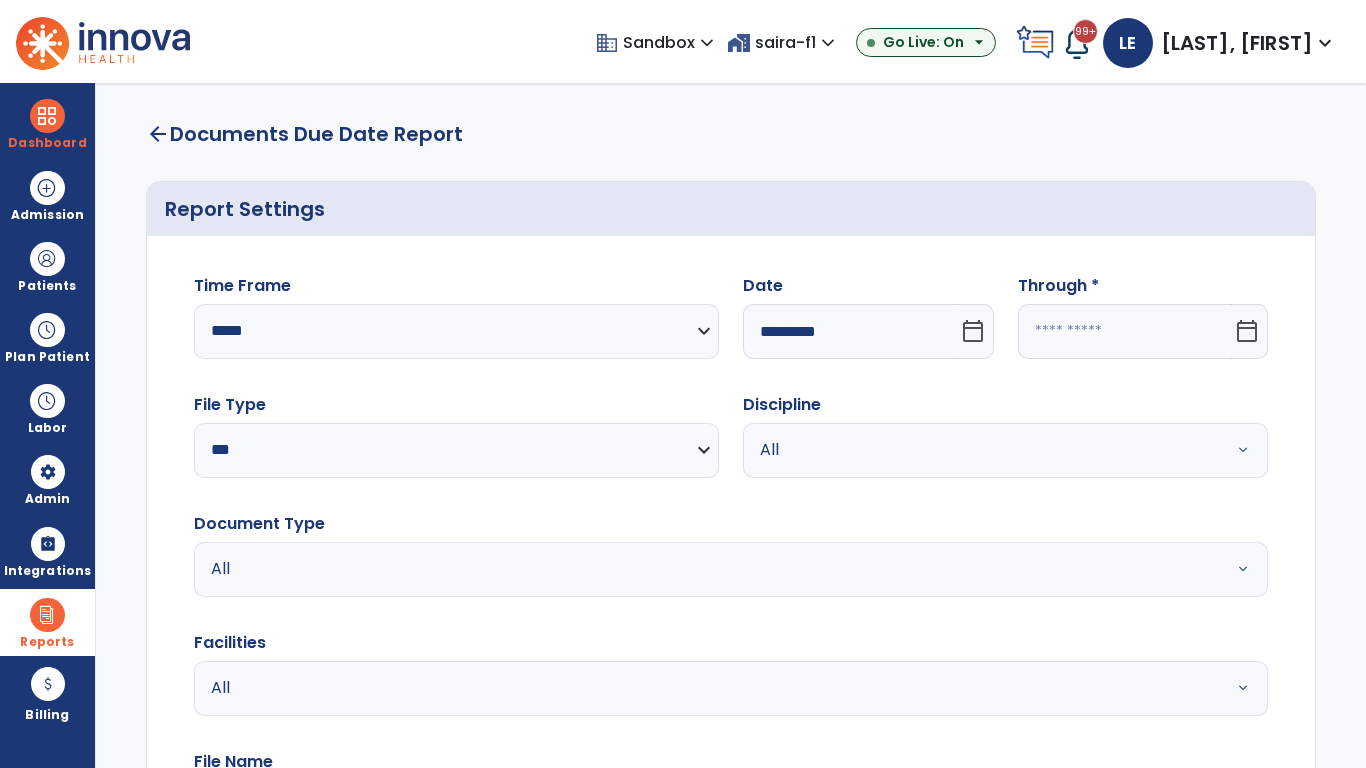 select on "*" 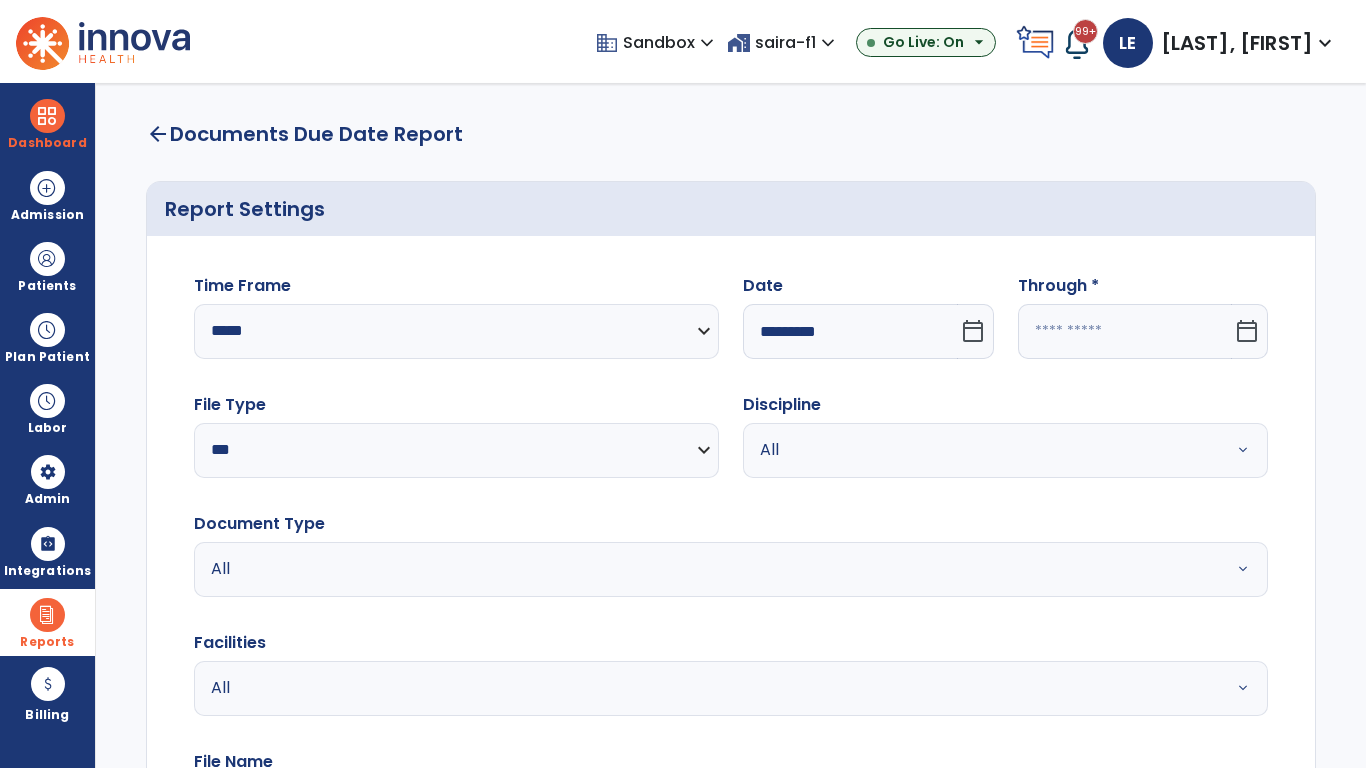 select on "****" 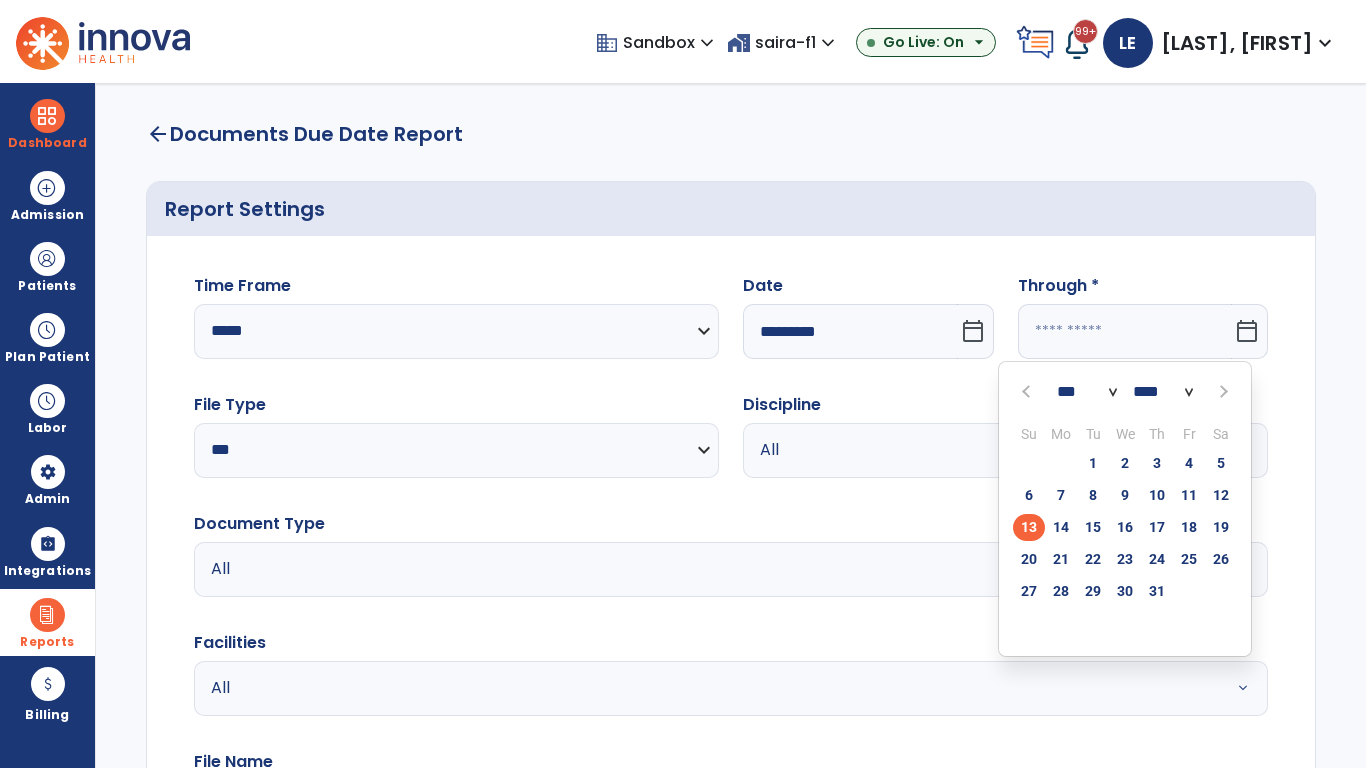 select on "*" 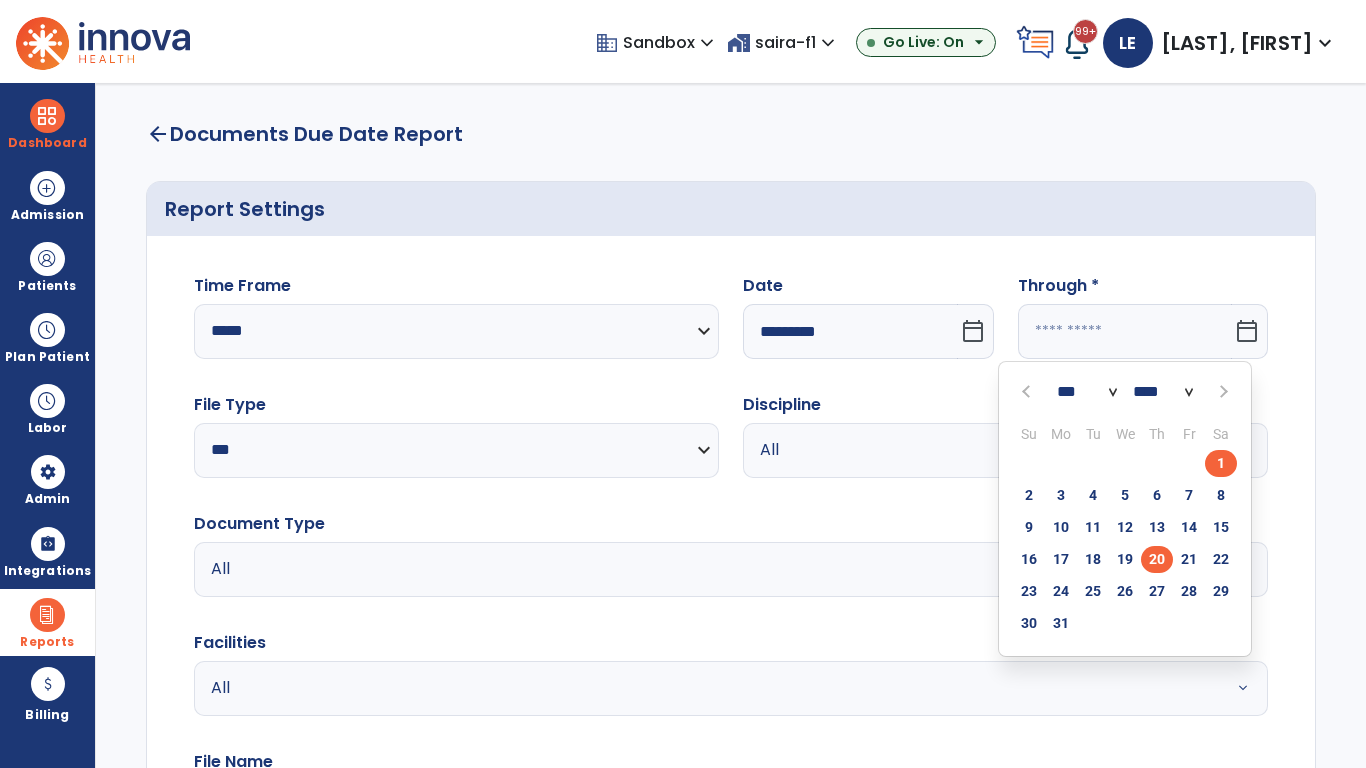 click on "20" 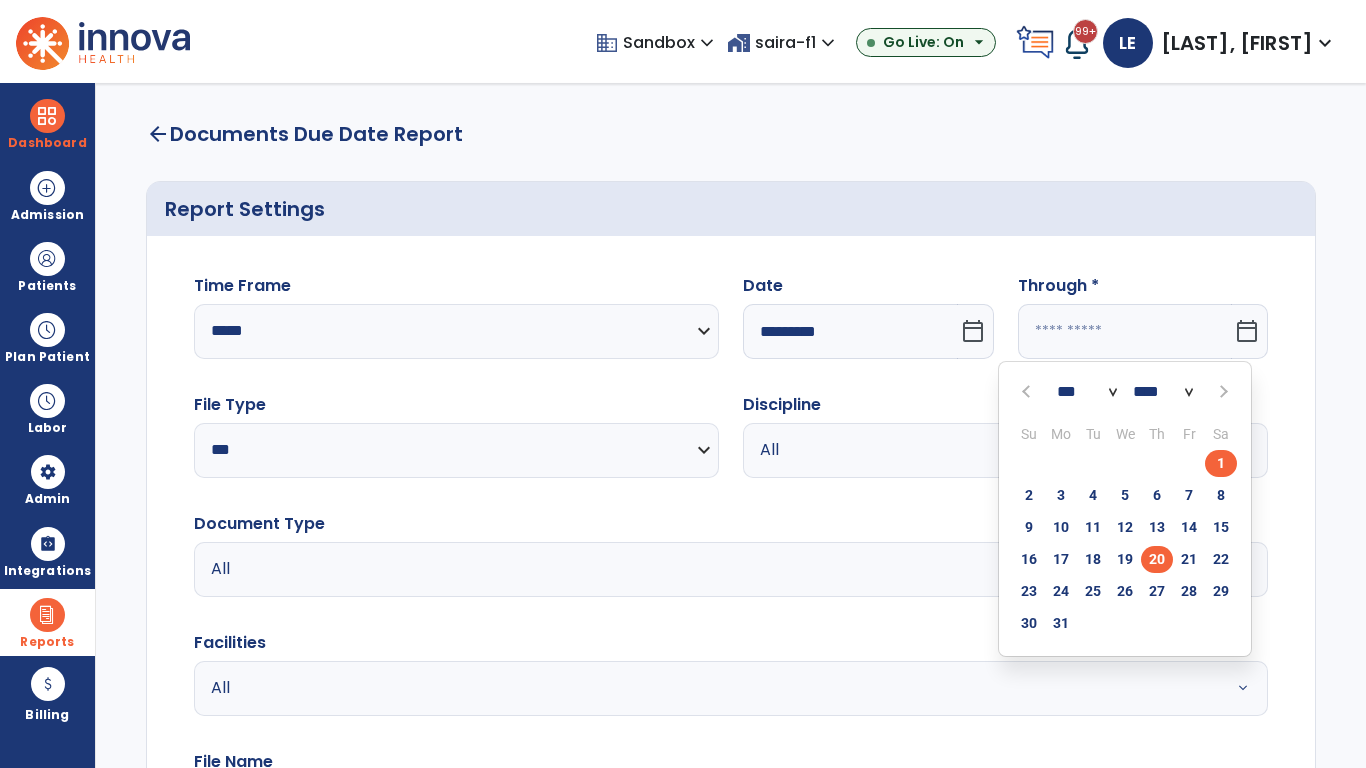 type on "*********" 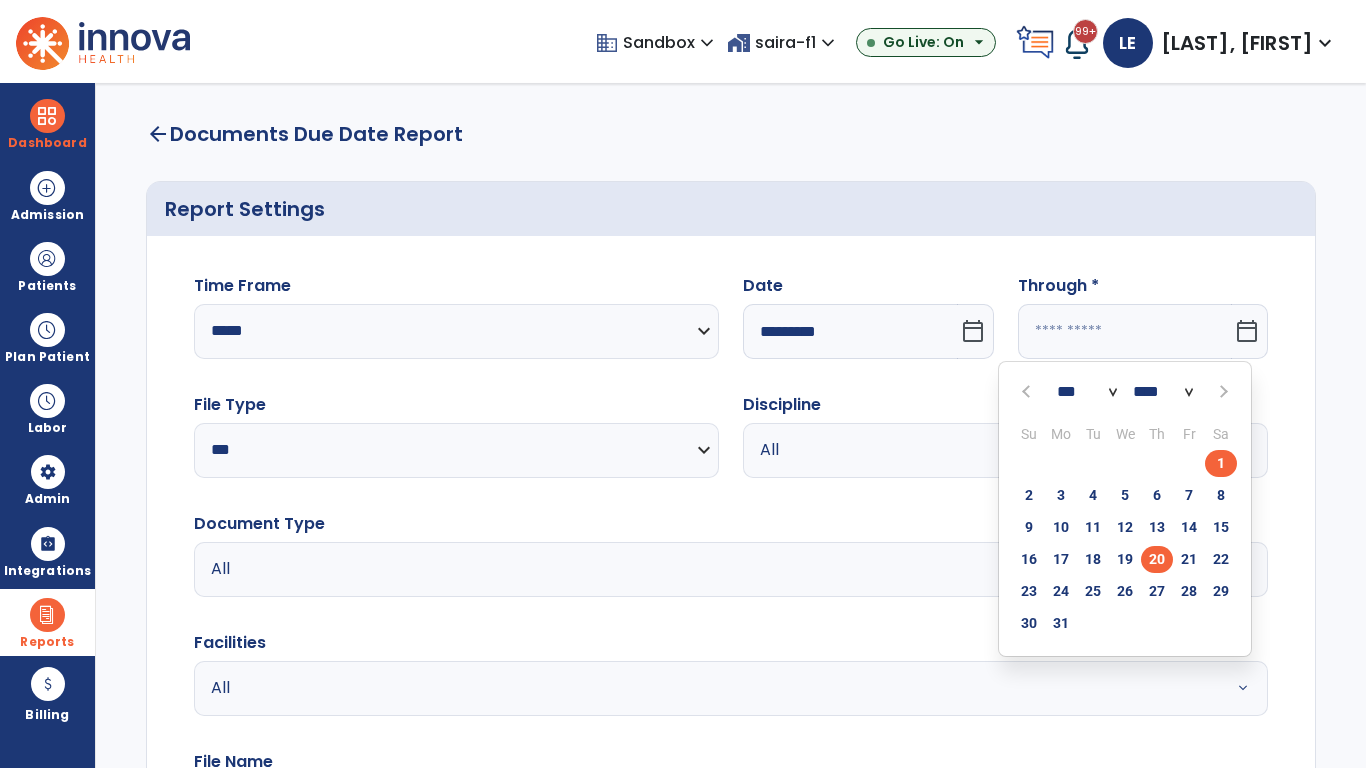 type on "**********" 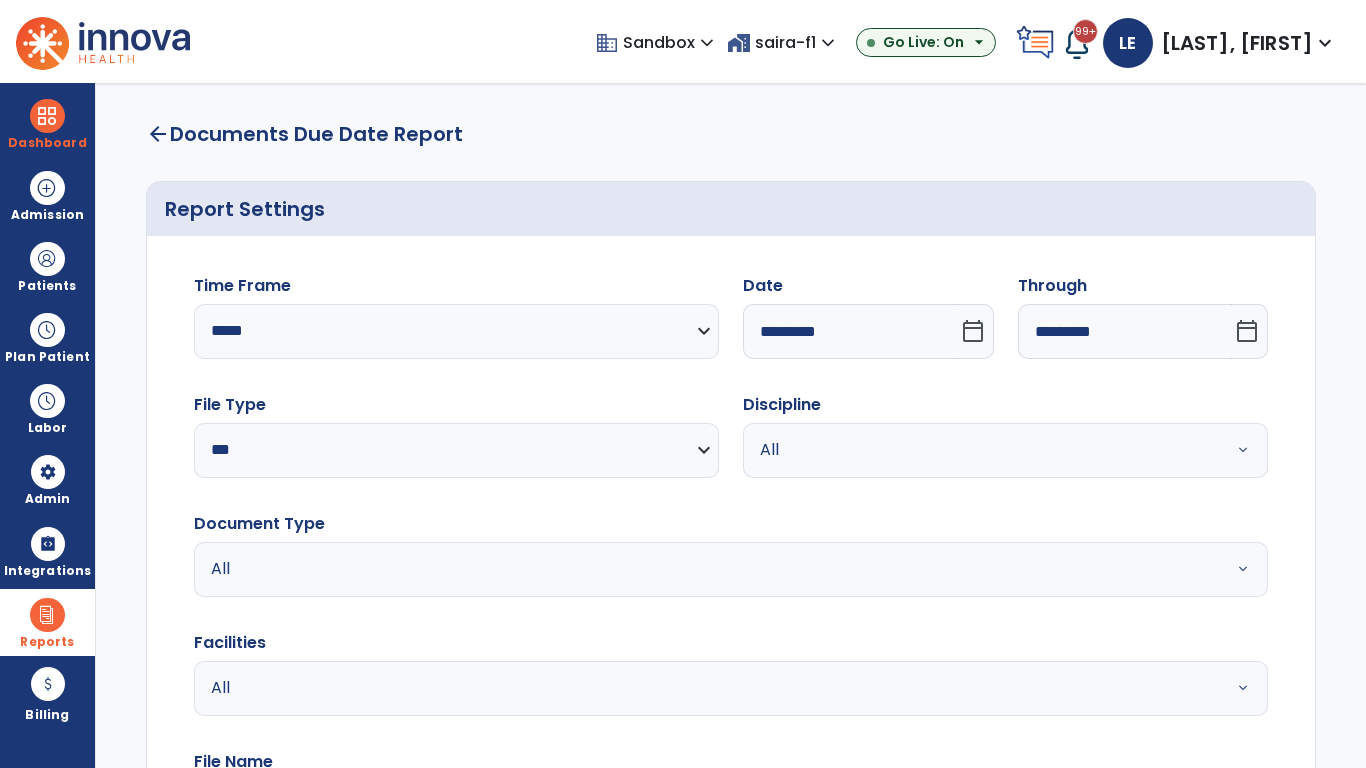 scroll, scrollTop: 51, scrollLeft: 0, axis: vertical 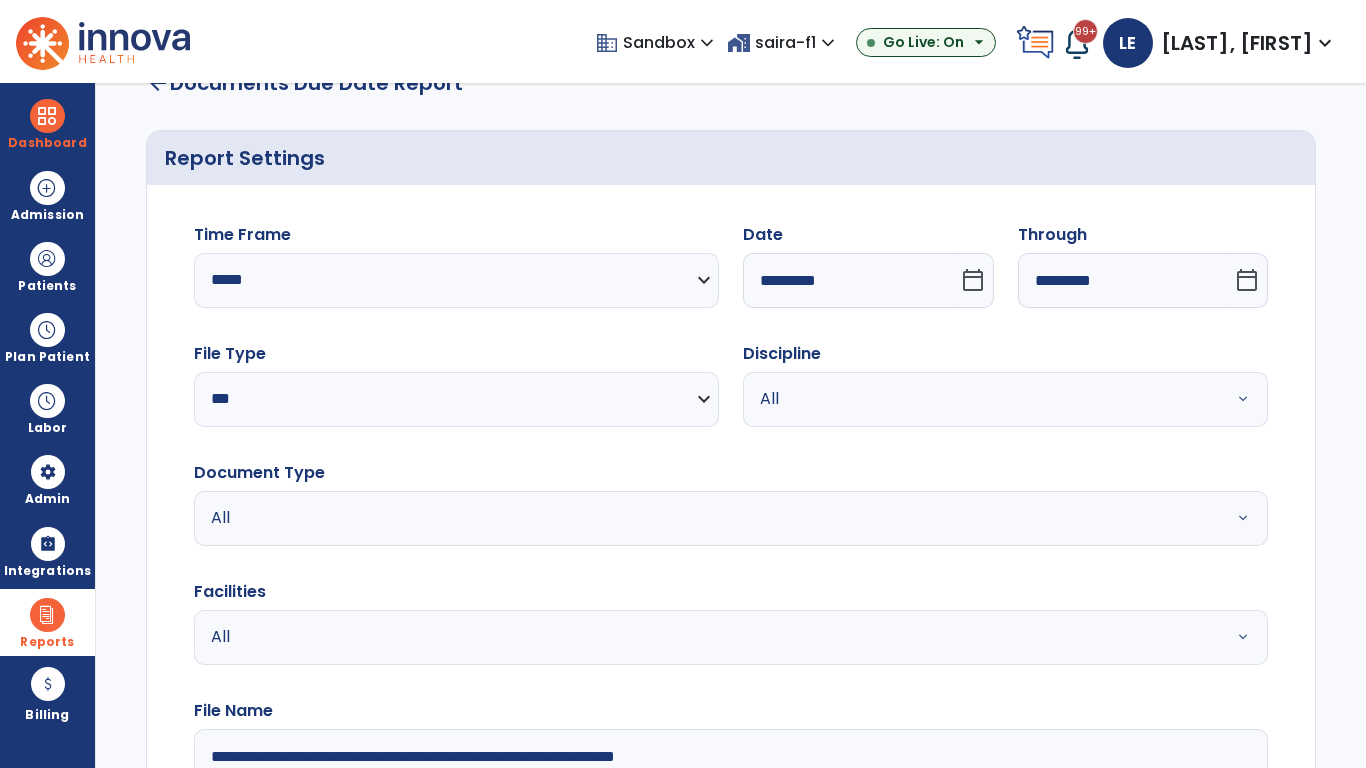 type on "**********" 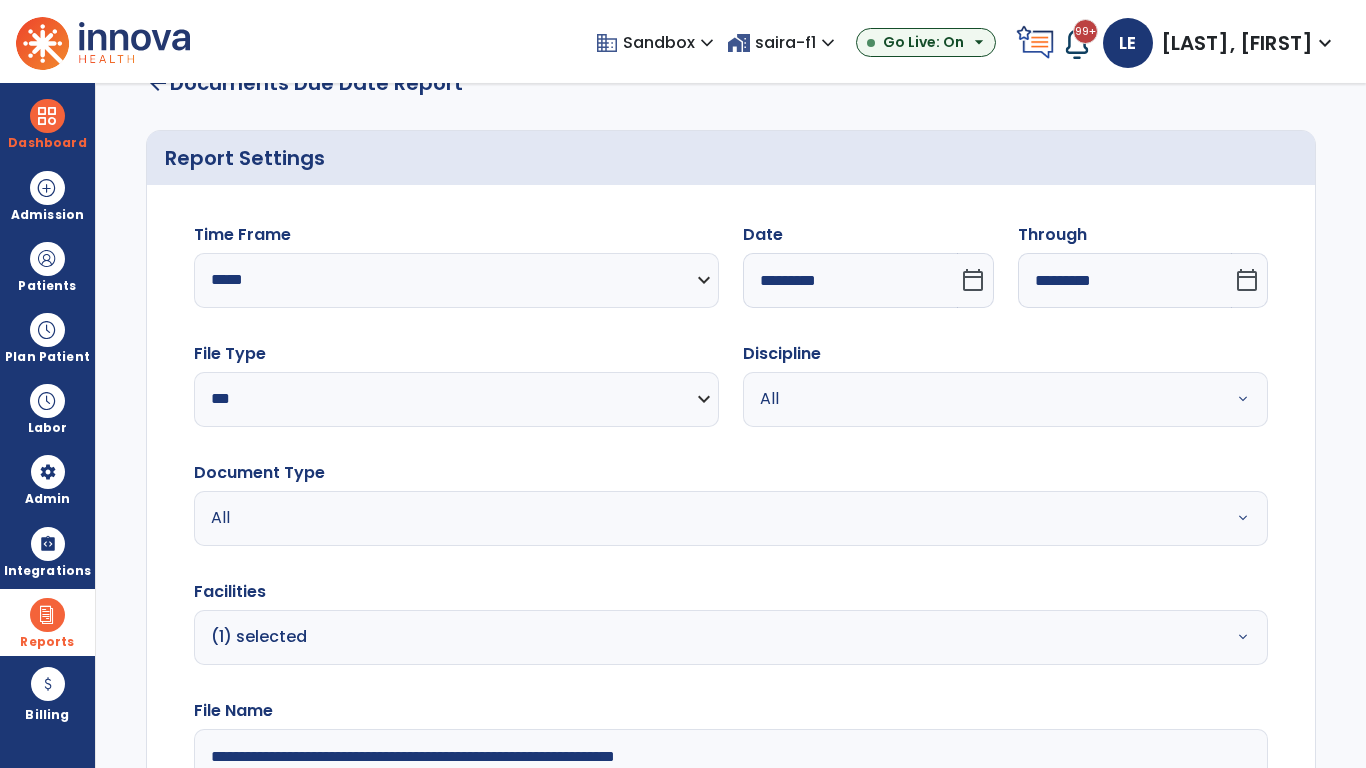 click on "All" at bounding box center [981, 399] 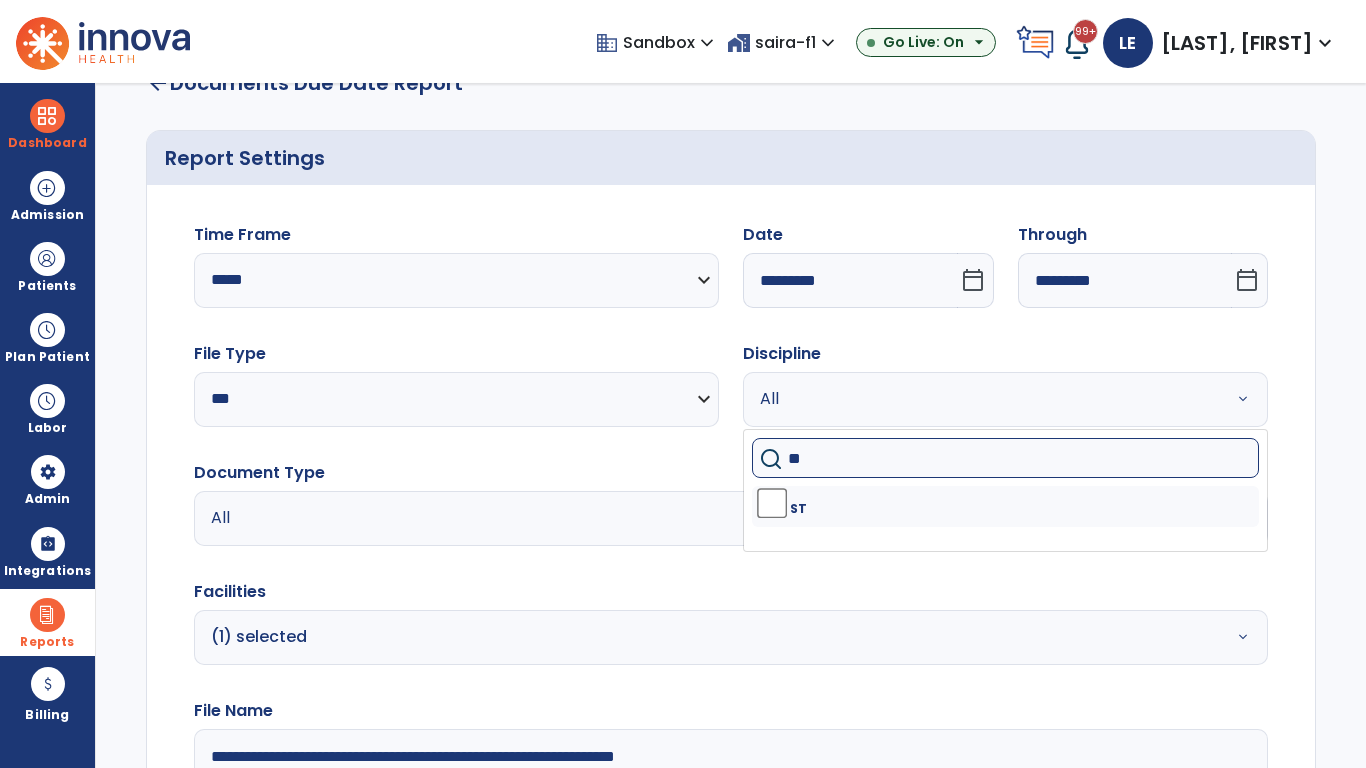 type on "**" 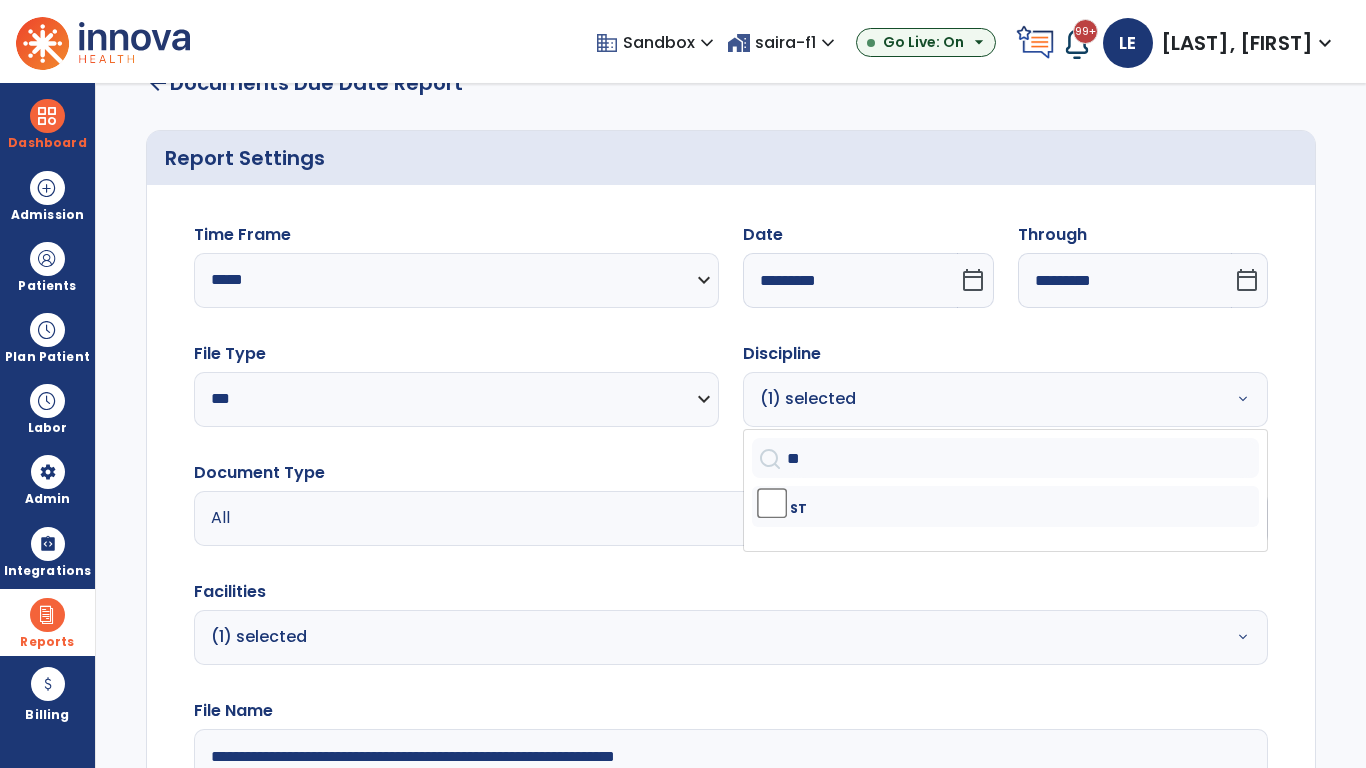 click on "All" at bounding box center [679, 518] 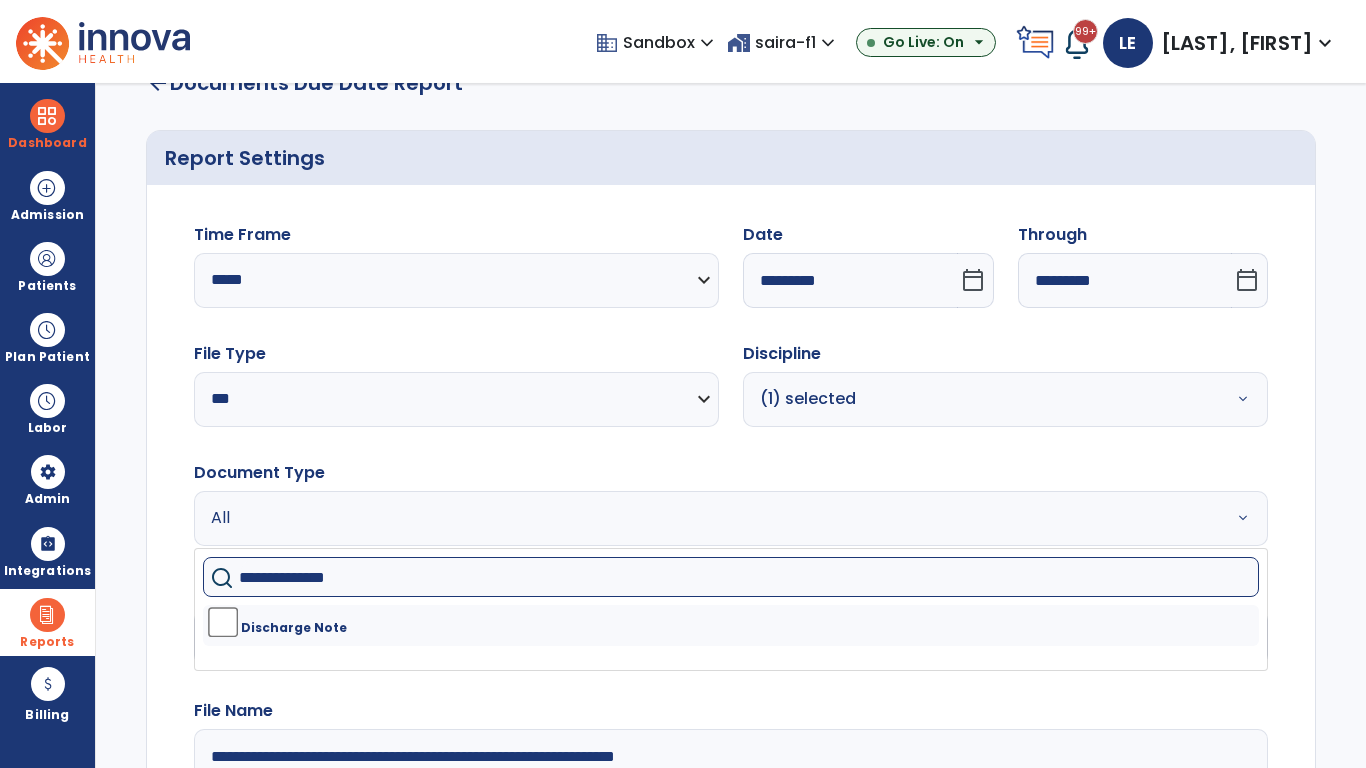 type on "**********" 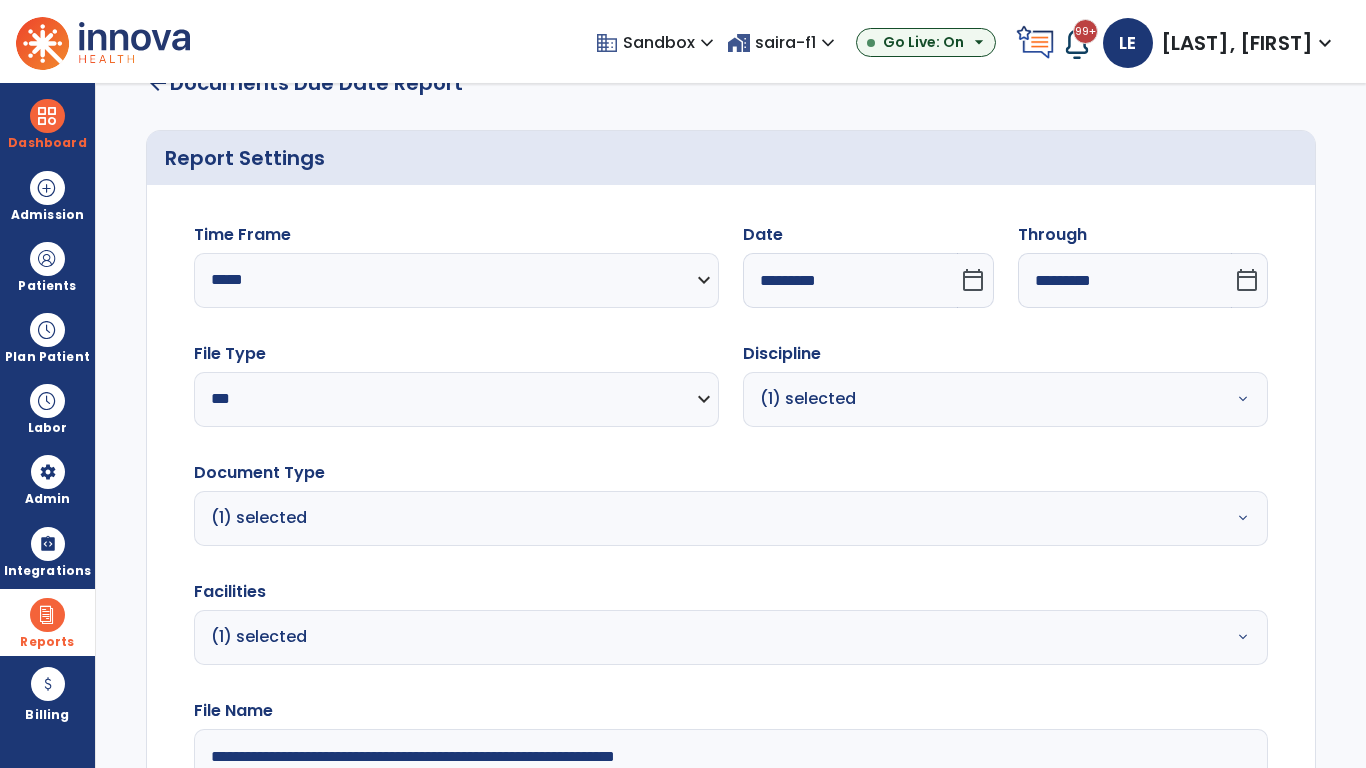 scroll, scrollTop: 264, scrollLeft: 0, axis: vertical 